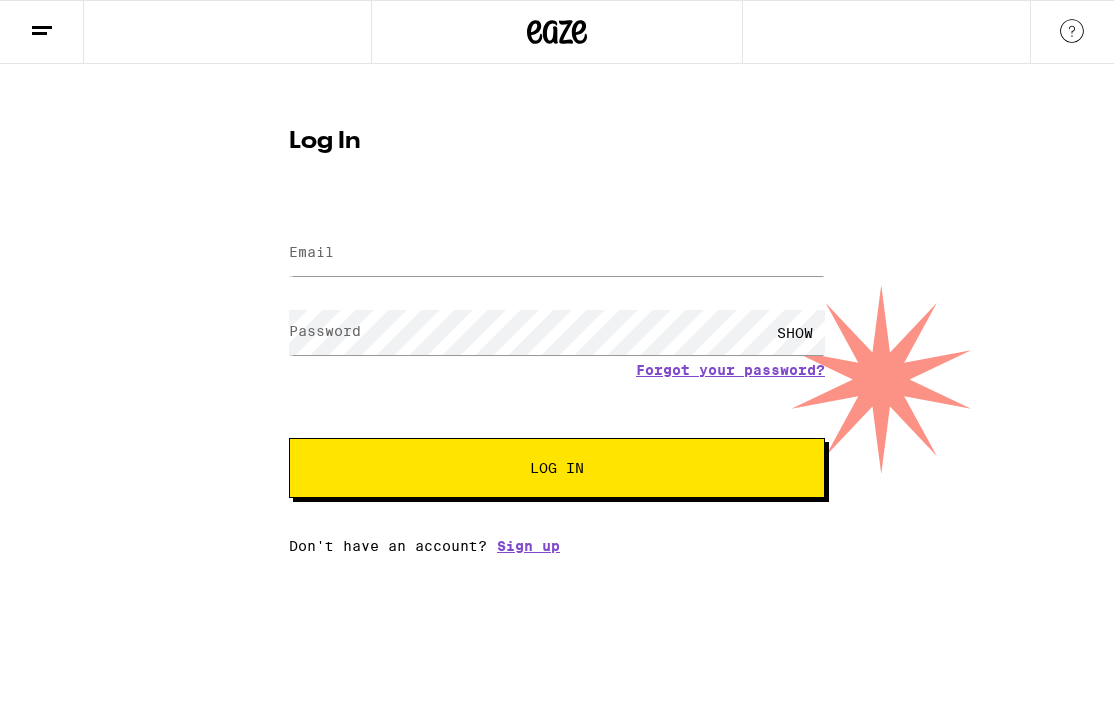 scroll, scrollTop: 0, scrollLeft: 0, axis: both 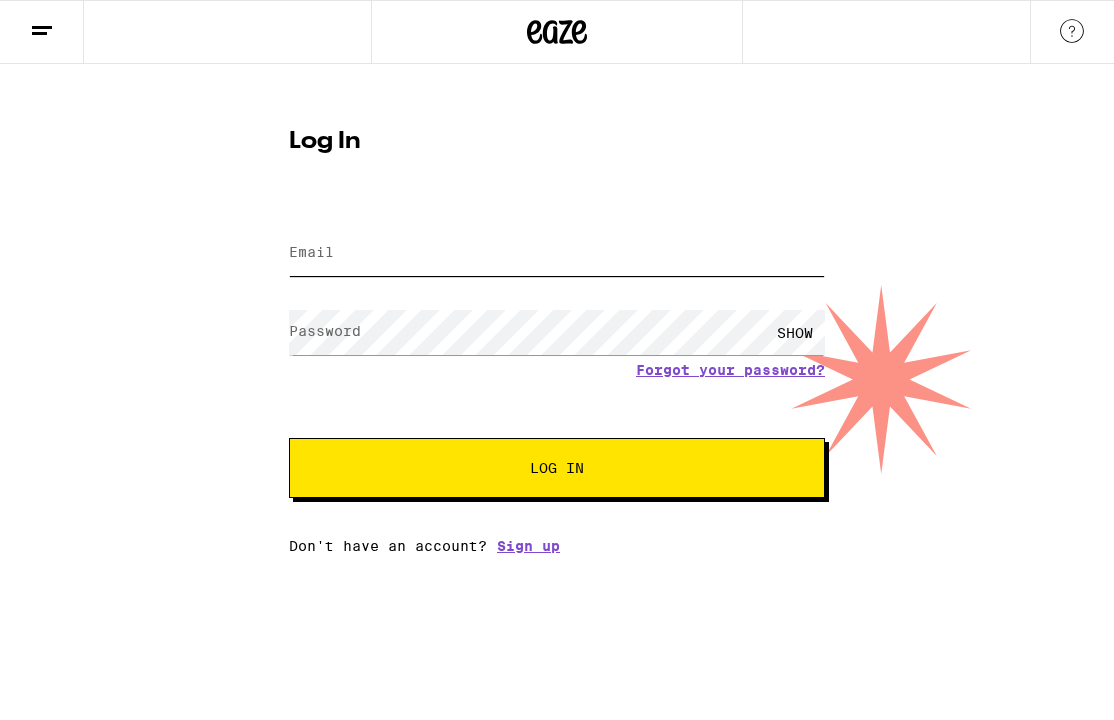 type on "[EMAIL]" 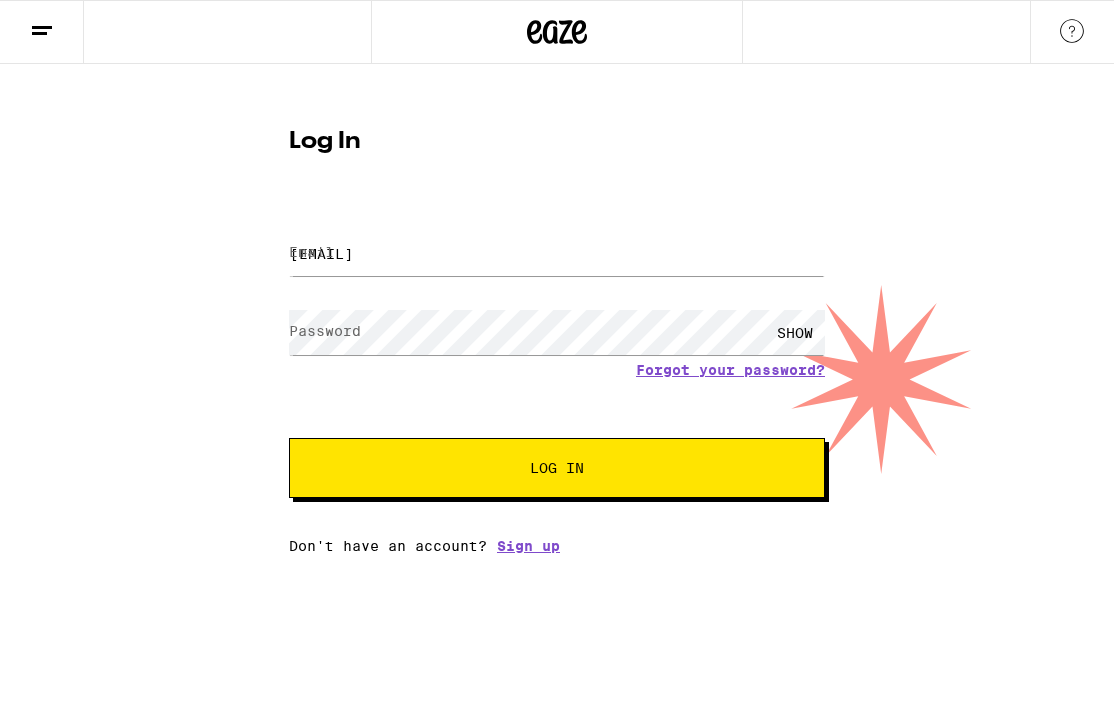 click on "Log In" at bounding box center (557, 468) 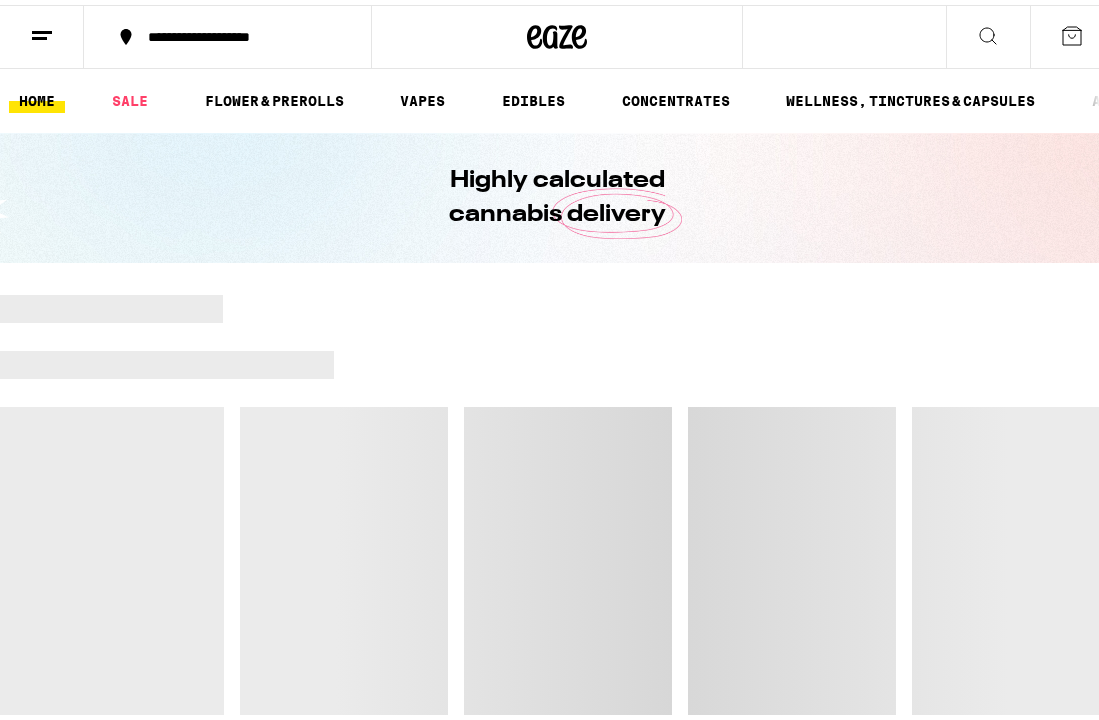 scroll, scrollTop: 0, scrollLeft: 0, axis: both 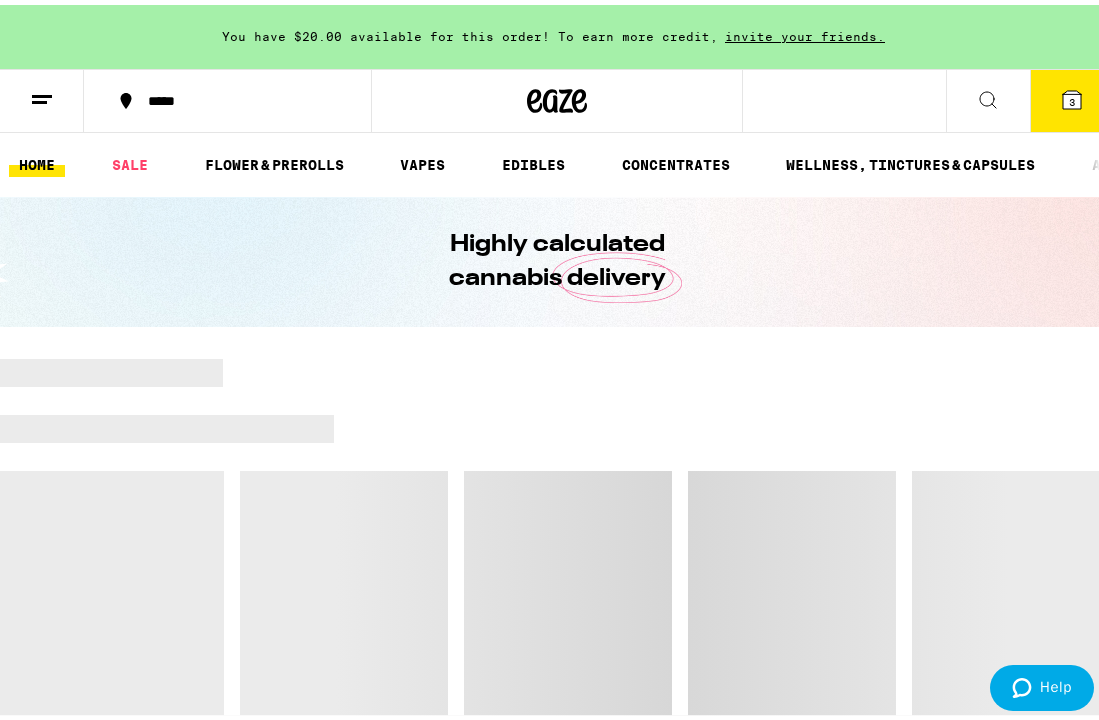 click 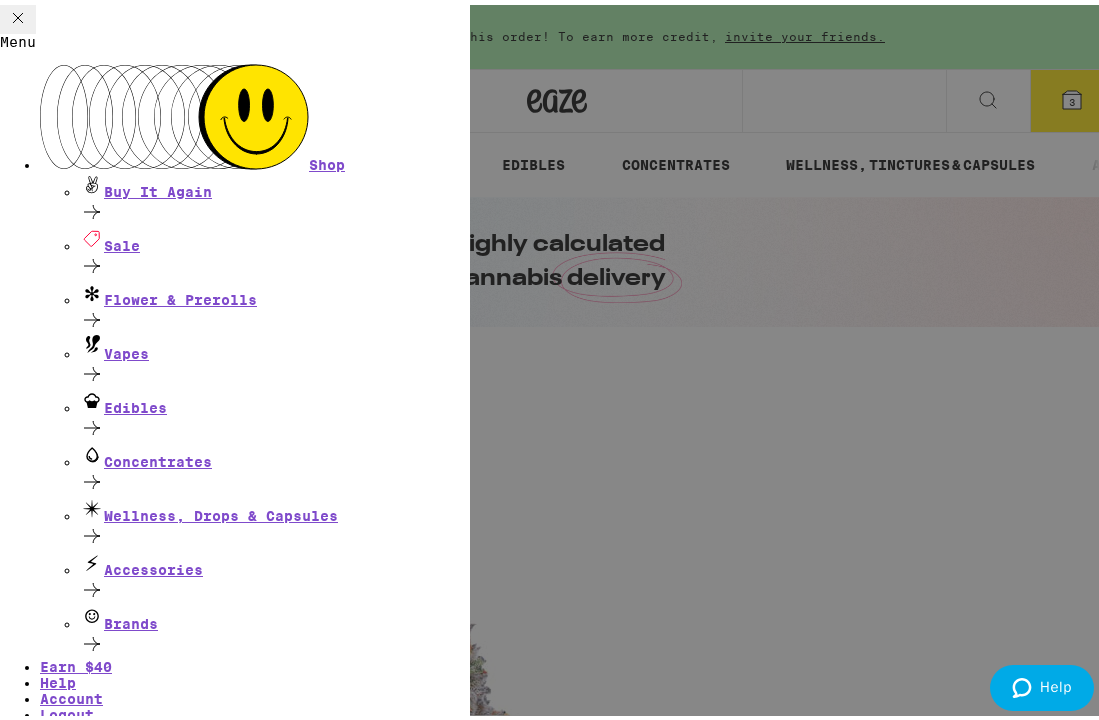 scroll, scrollTop: 100, scrollLeft: 0, axis: vertical 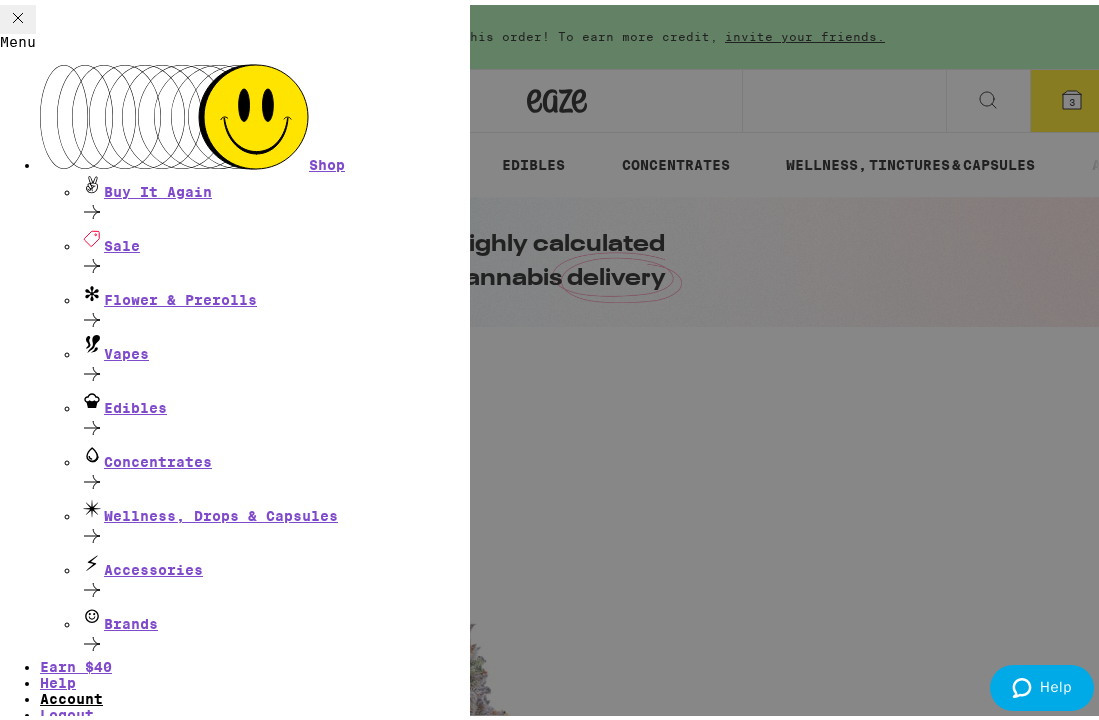 click on "Account" at bounding box center [71, 694] 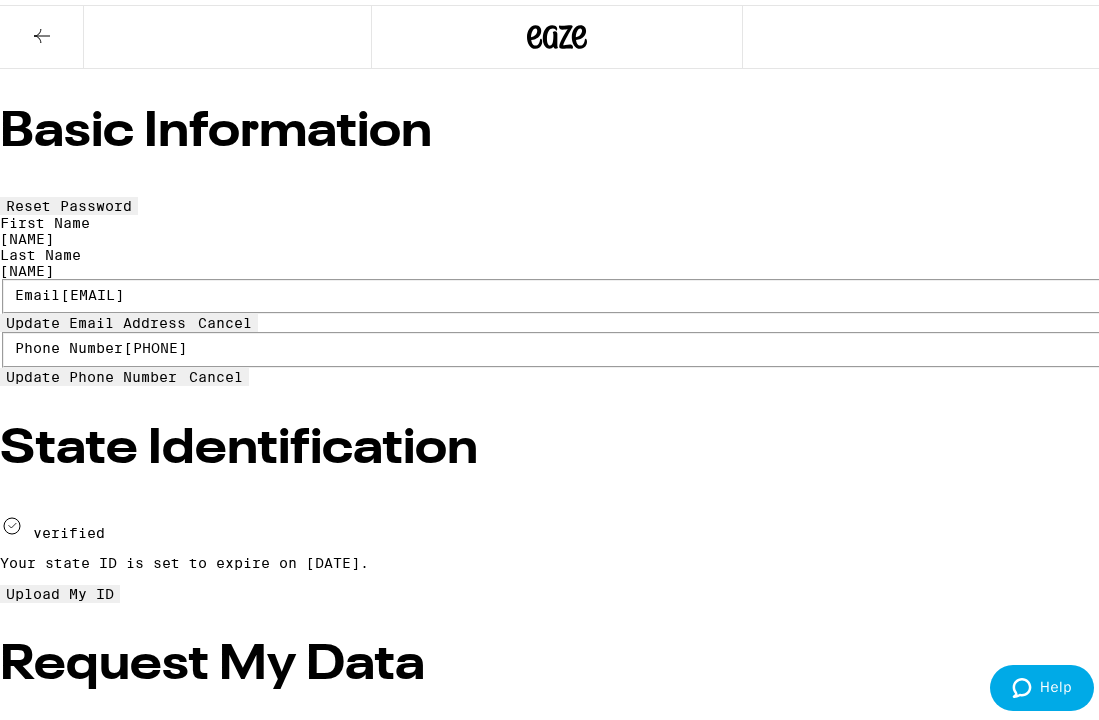 scroll, scrollTop: 0, scrollLeft: 0, axis: both 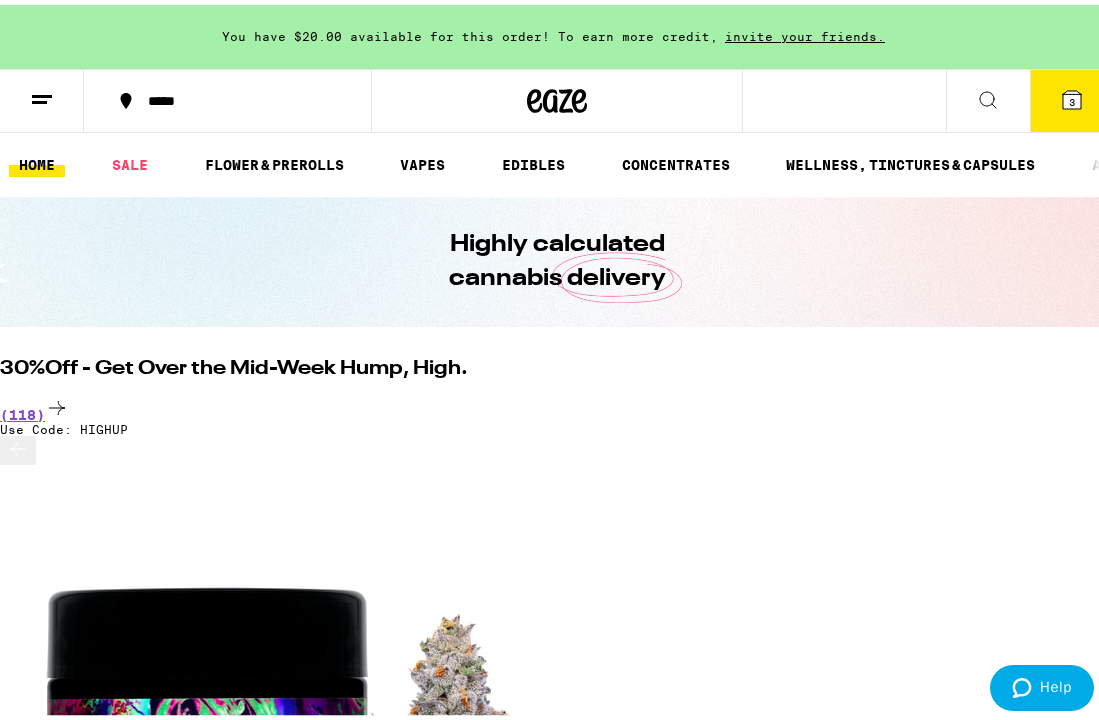 click 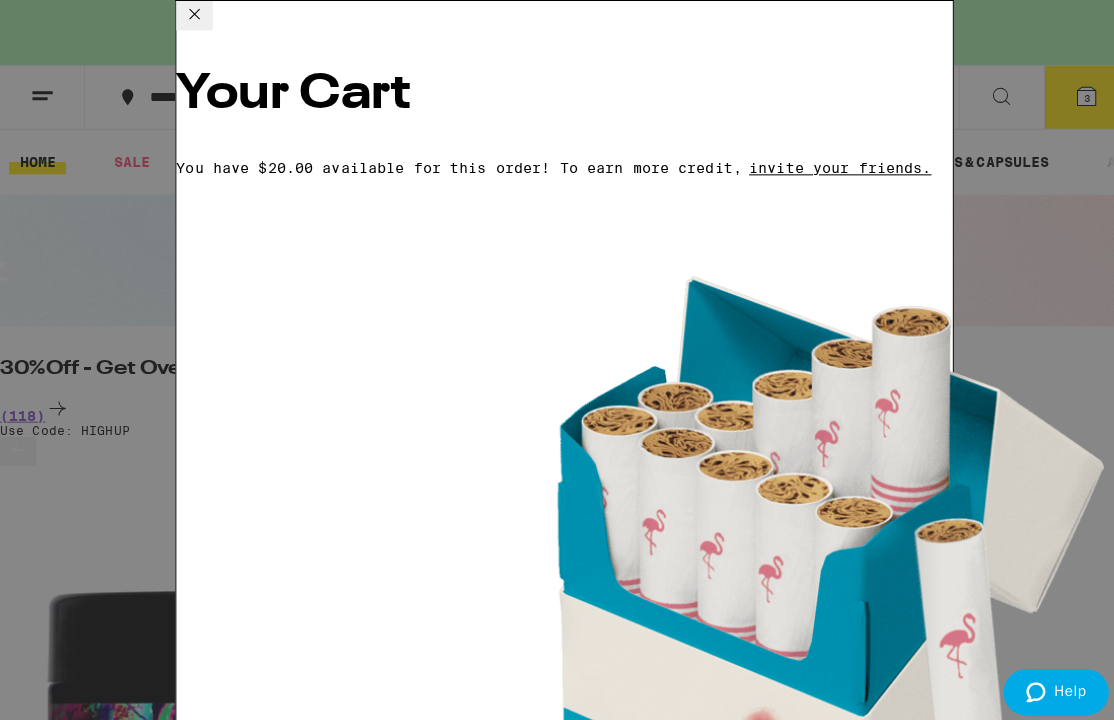 scroll, scrollTop: 400, scrollLeft: 0, axis: vertical 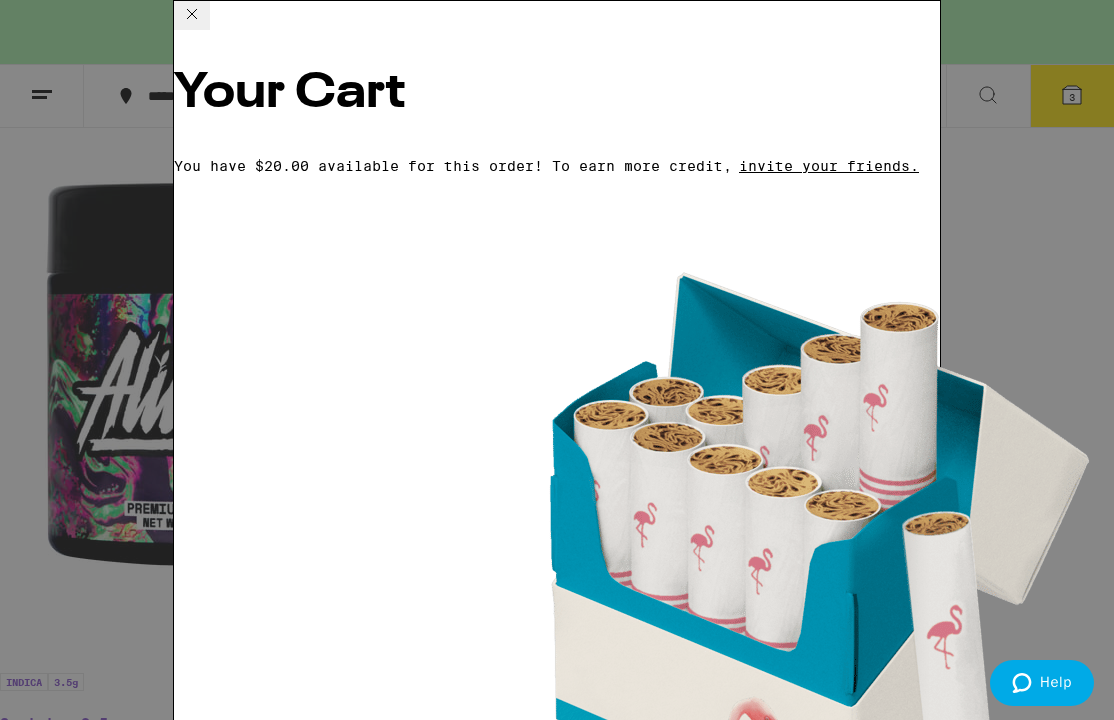 click on "Checkout" at bounding box center (327, 8121) 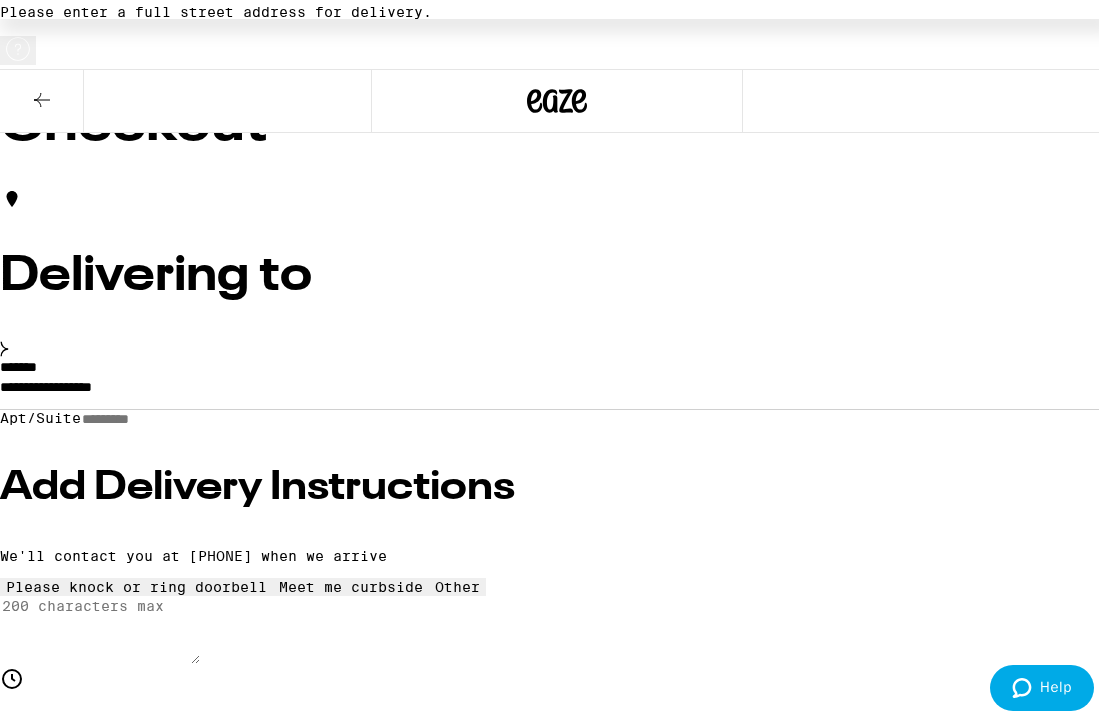 scroll, scrollTop: 100, scrollLeft: 0, axis: vertical 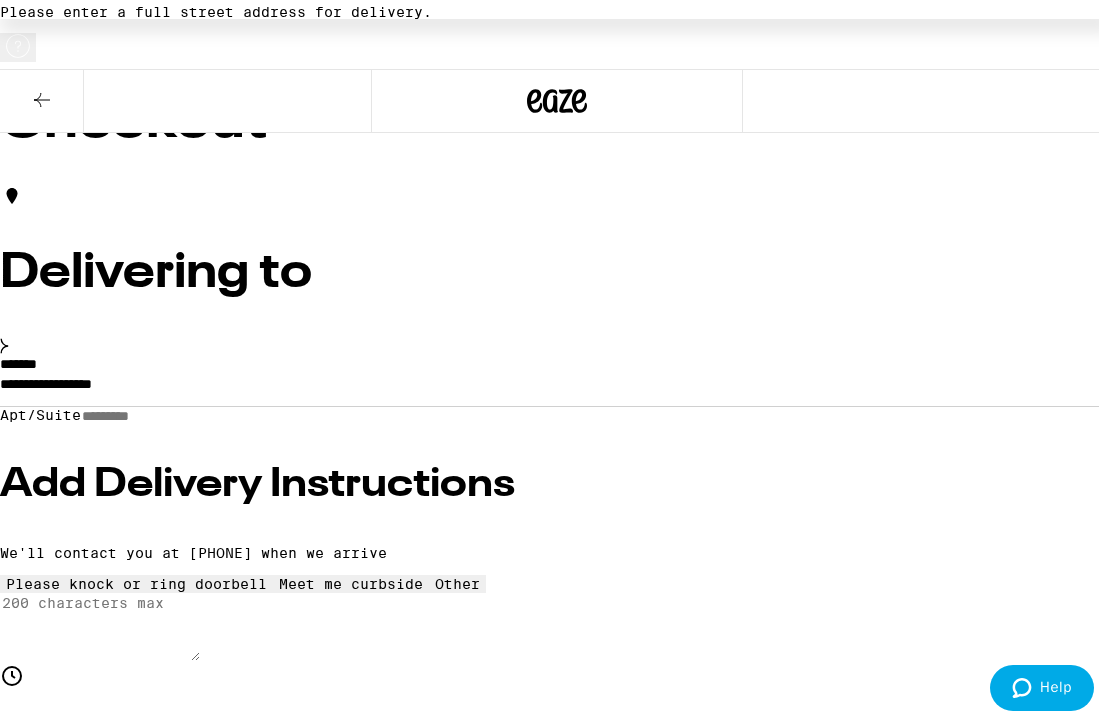 drag, startPoint x: 272, startPoint y: 354, endPoint x: -133, endPoint y: 331, distance: 405.65256 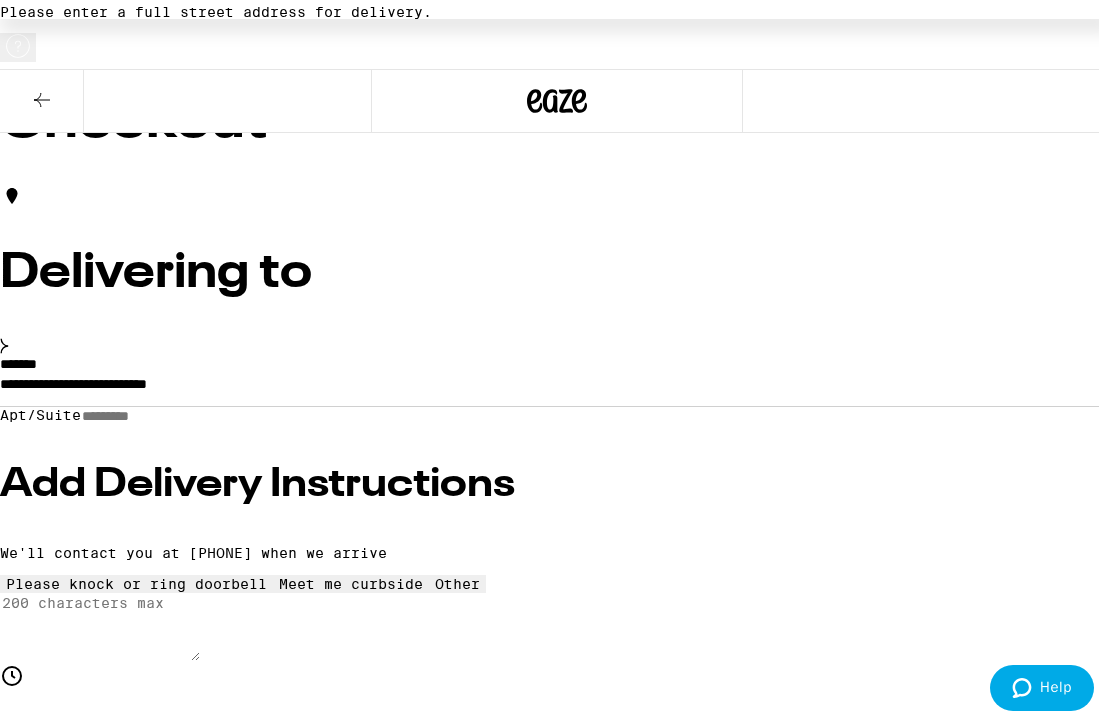 type on "**********" 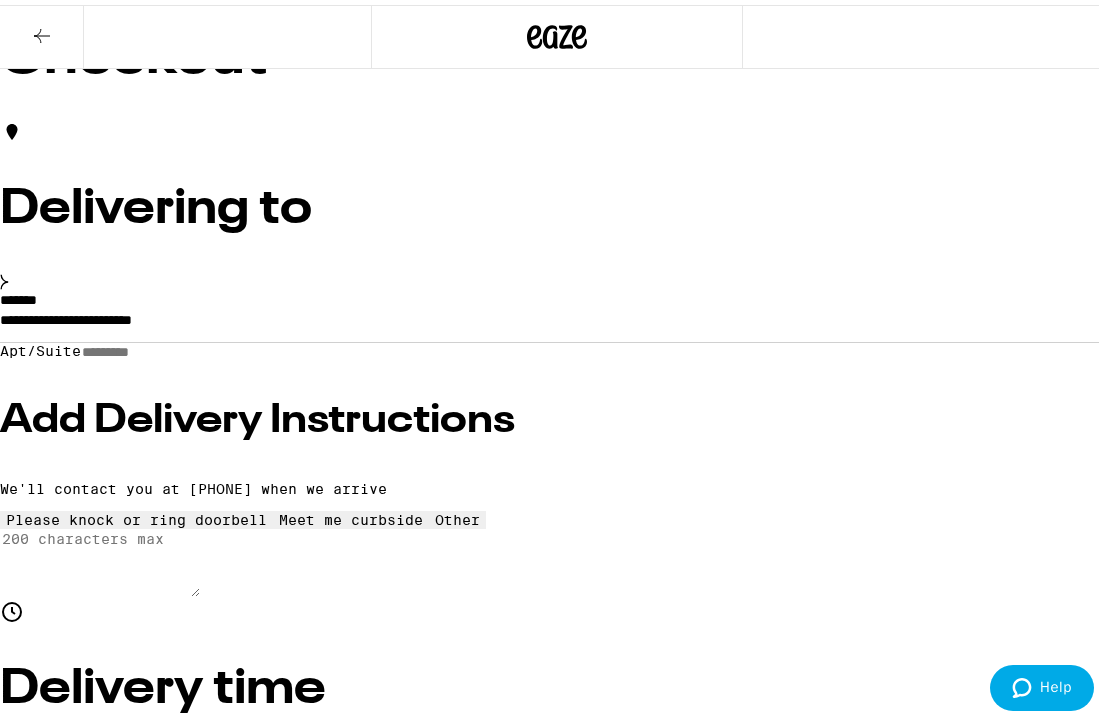 scroll, scrollTop: 36, scrollLeft: 0, axis: vertical 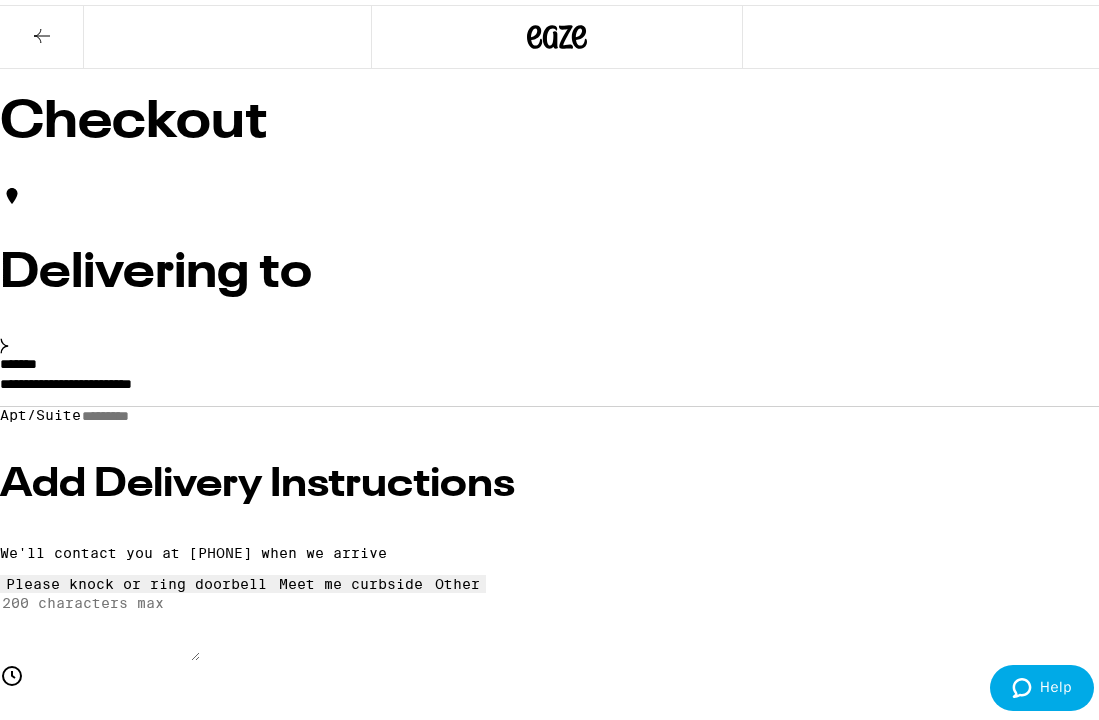 click on "Apt/Suite" at bounding box center [152, 411] 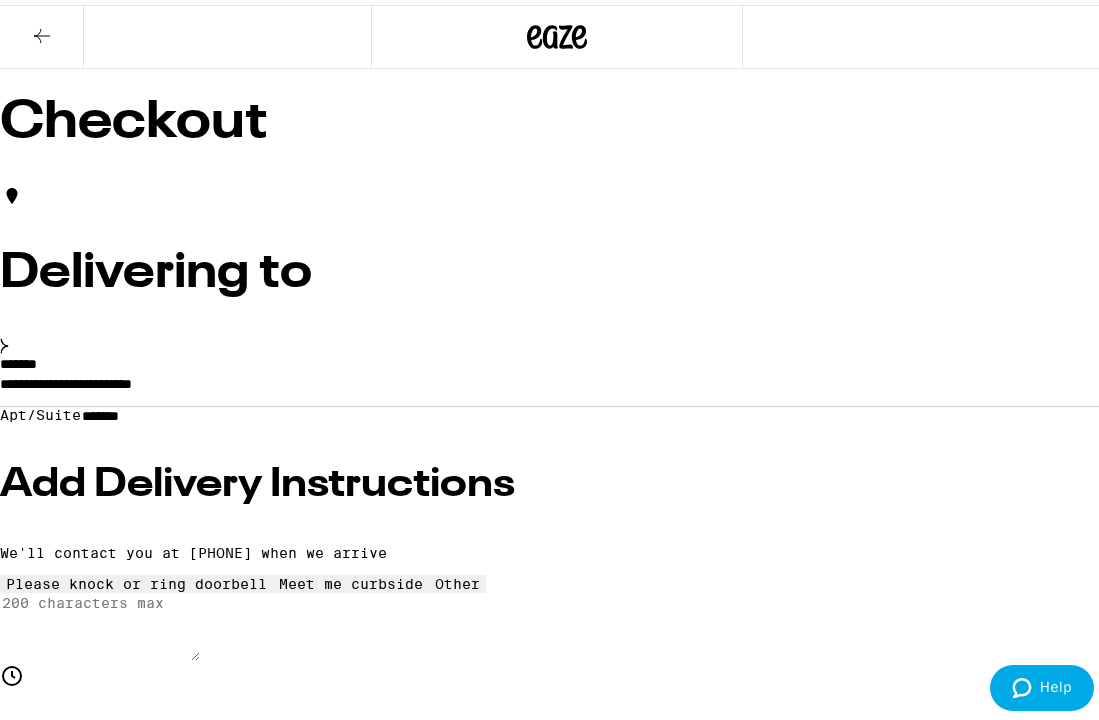 type on "*******" 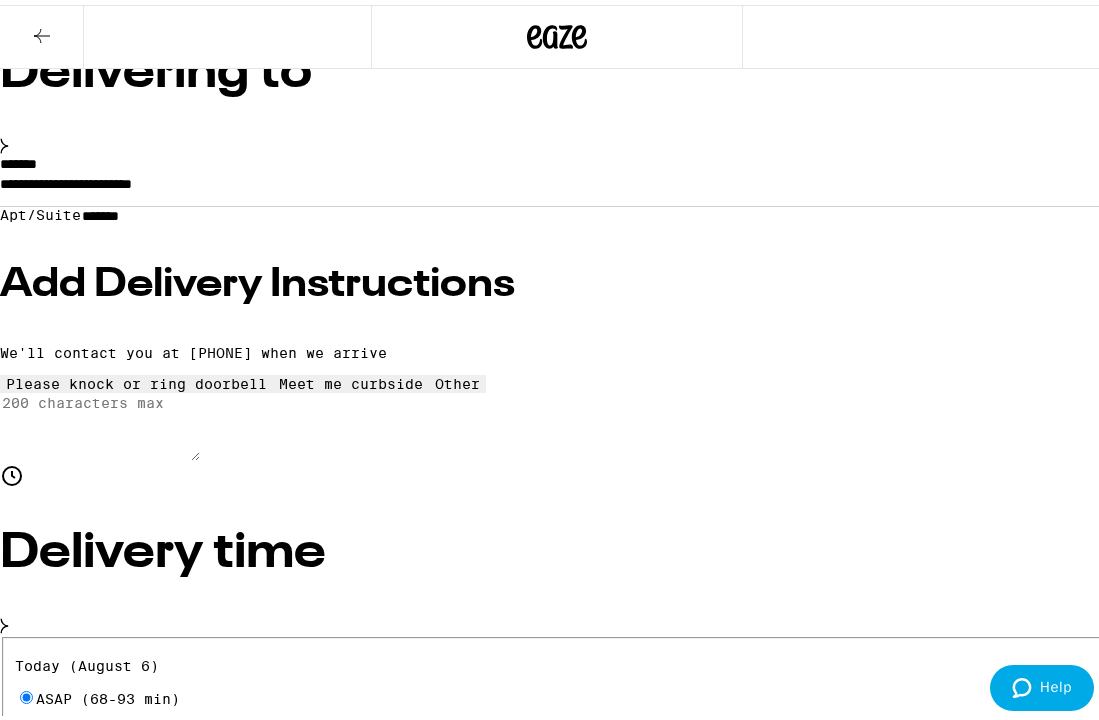 click on "Subtotal $90.00 Delivery $5.00 Free delivery for $75+ orders! Taxes & Fees More Info $34.00 Credit -$20.00 Don't forget to tip your driver when they arrive! Fulfilled by  Hometown Heart (East Bay) (Lic#  C9-0000215-LIC ) Order total $104.00 Place Order" at bounding box center [557, 5387] 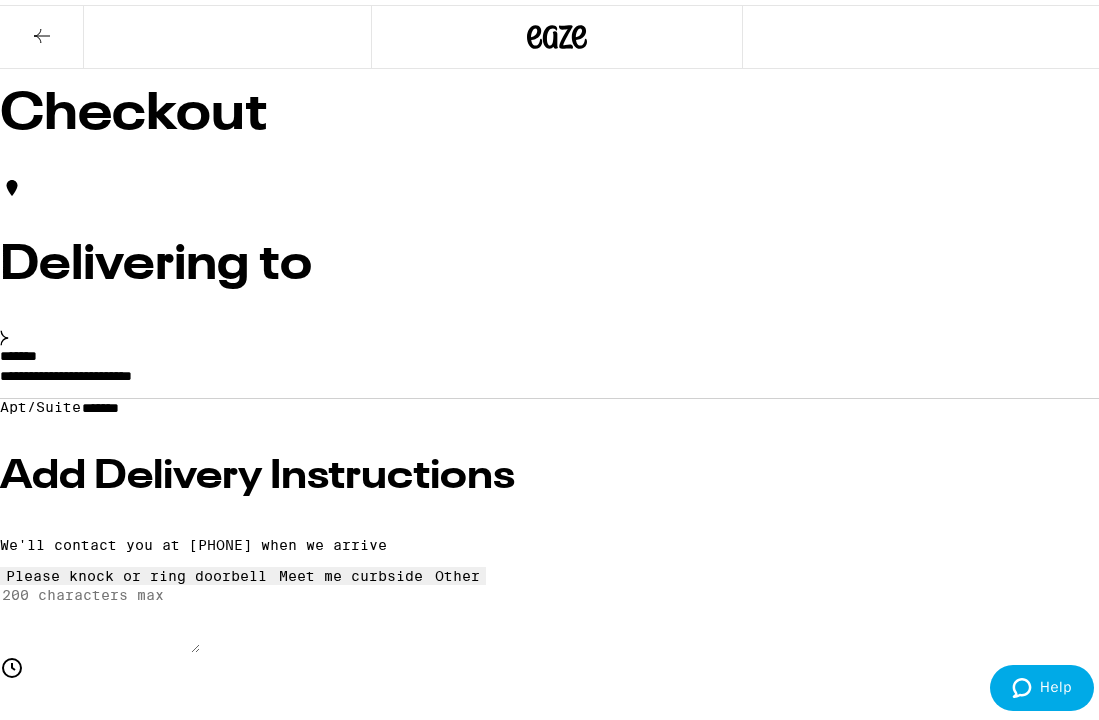 scroll, scrollTop: 36, scrollLeft: 0, axis: vertical 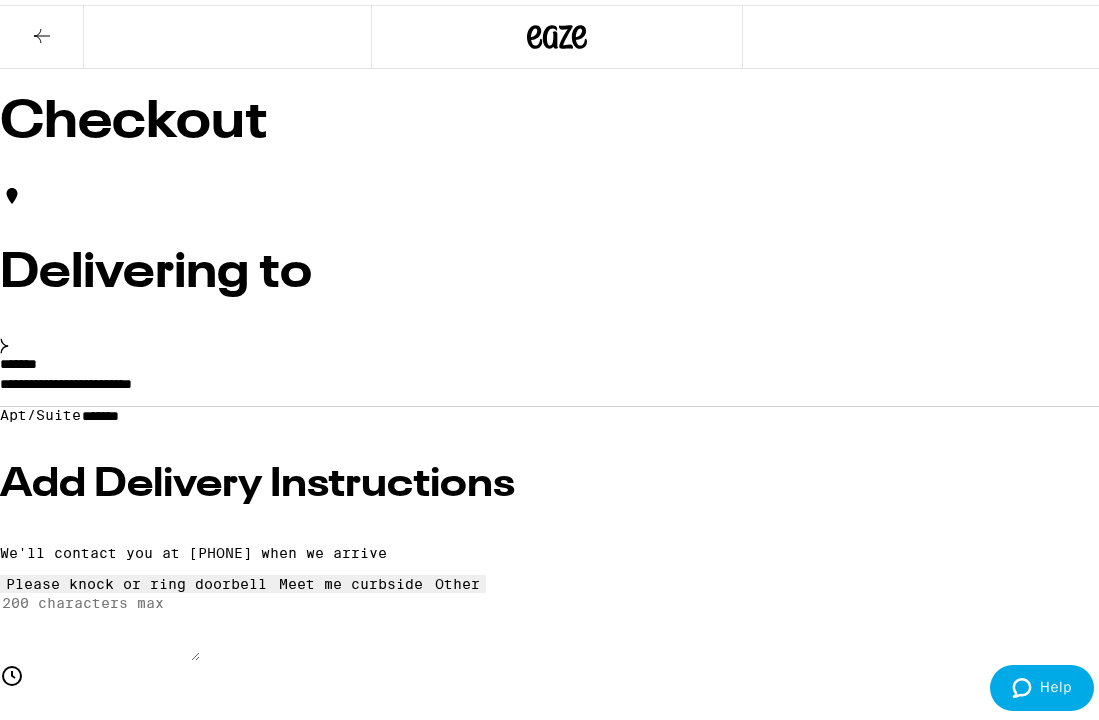 click on "Add Delivery Instructions" at bounding box center (557, 480) 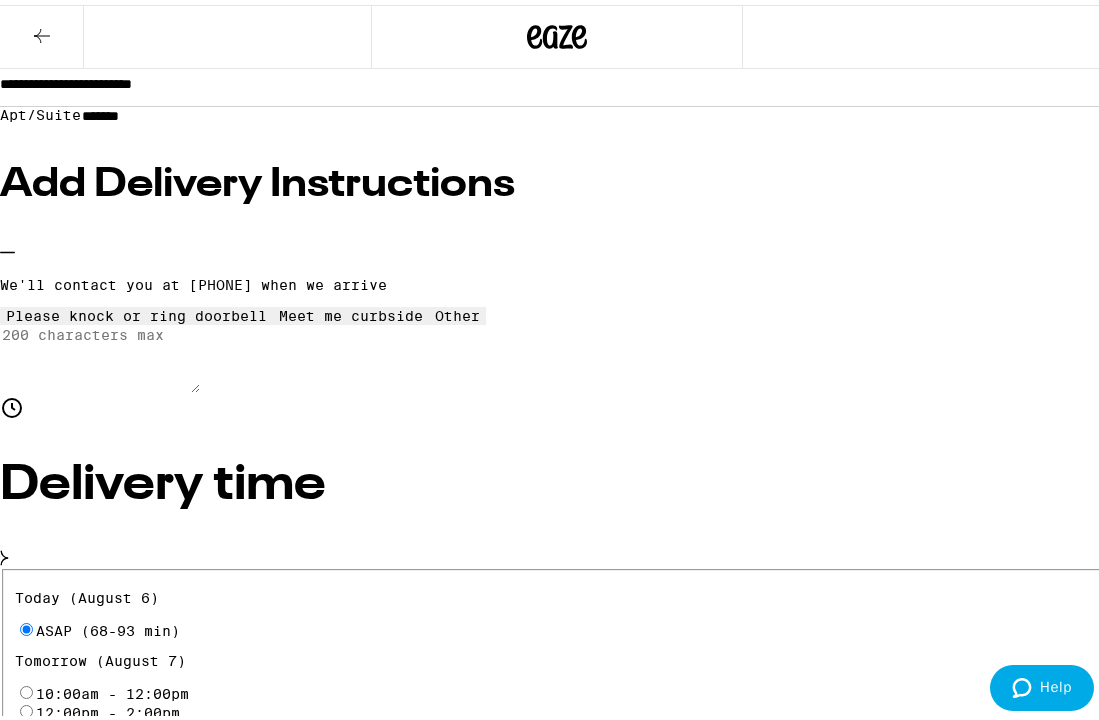 click at bounding box center (351, 303) 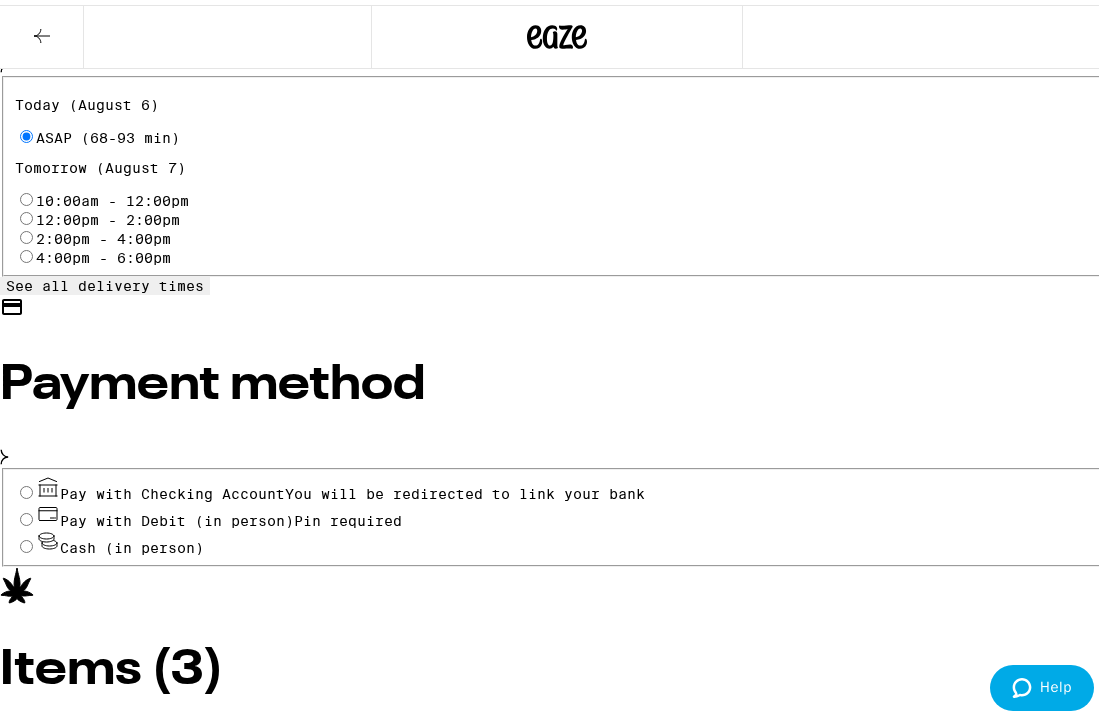 scroll, scrollTop: 836, scrollLeft: 0, axis: vertical 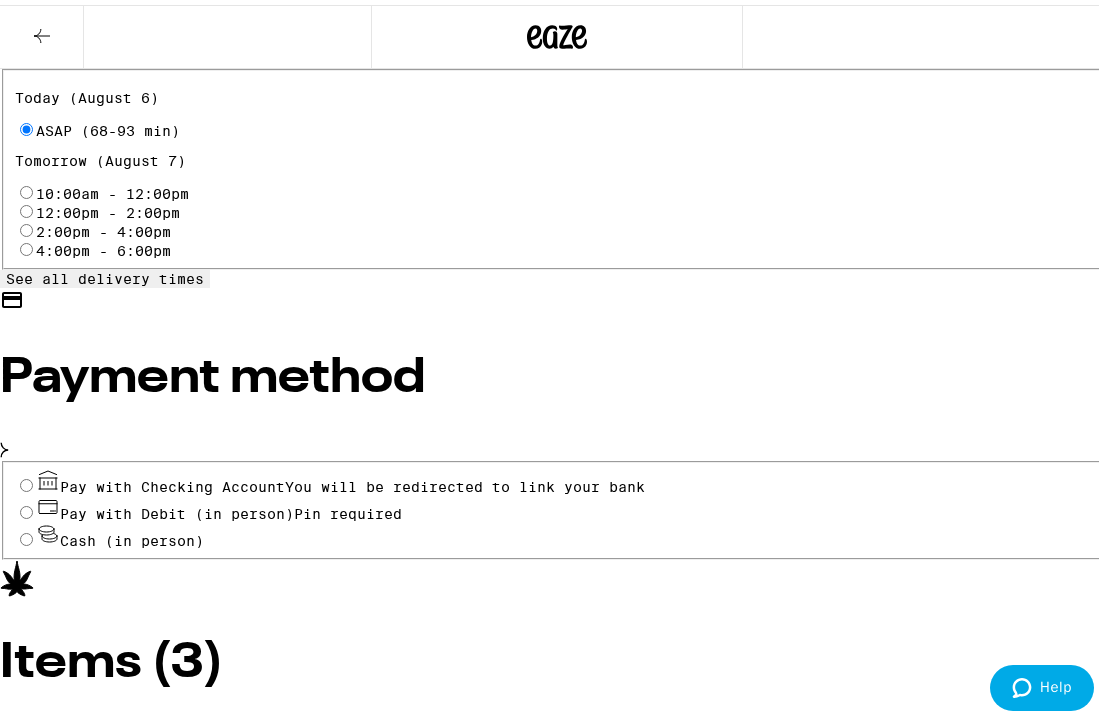 click on "Pay with Debit (in person) Pin required" at bounding box center [26, 507] 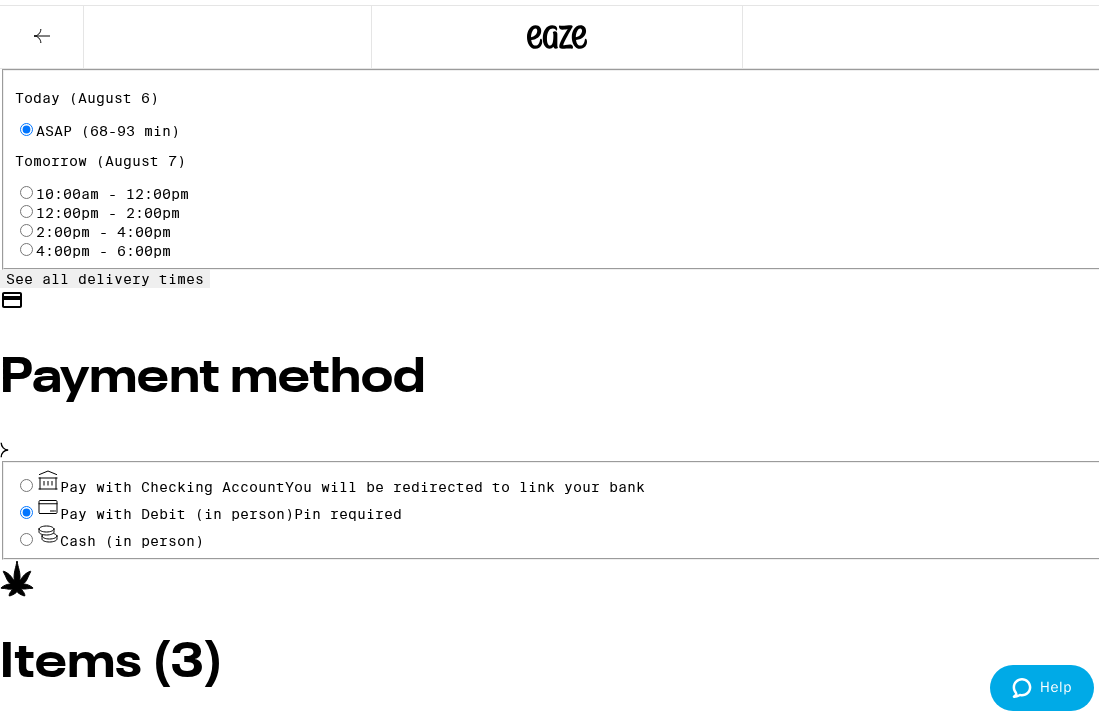 radio on "true" 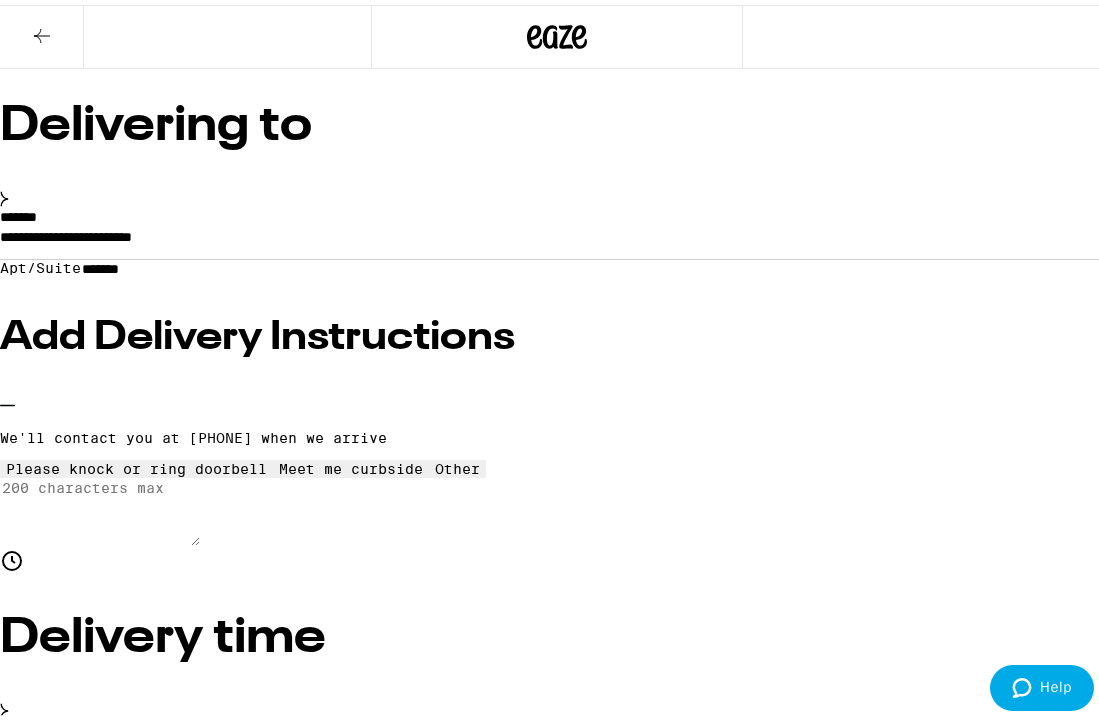scroll, scrollTop: 200, scrollLeft: 0, axis: vertical 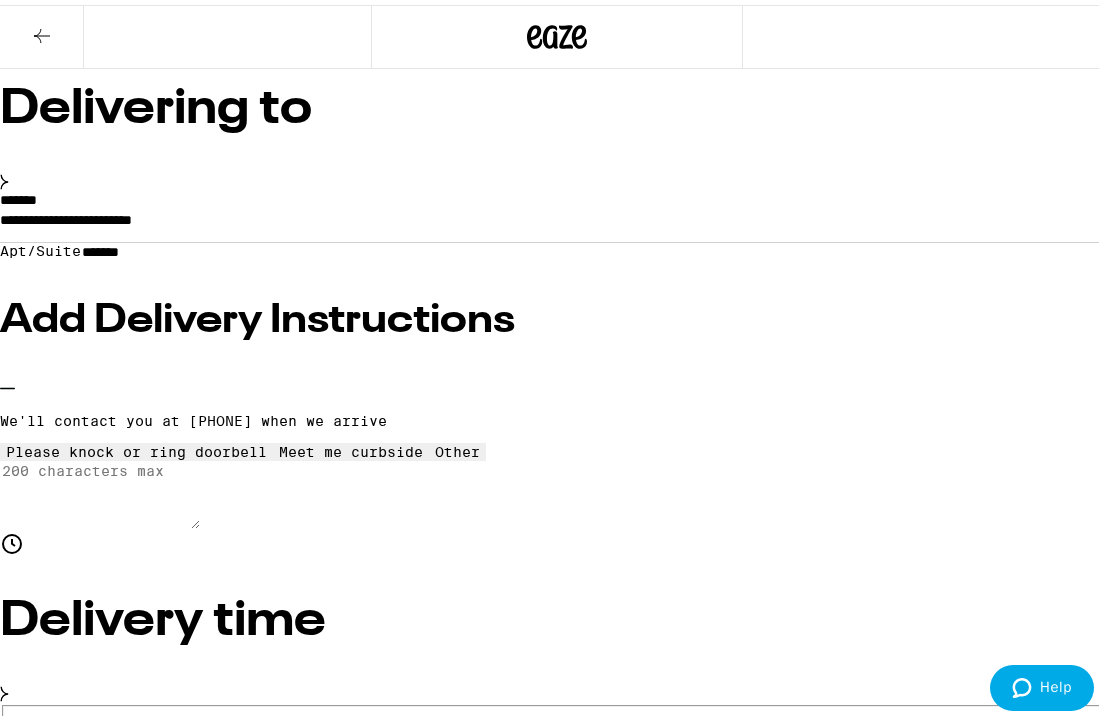 click on "$ 14" at bounding box center (557, 5642) 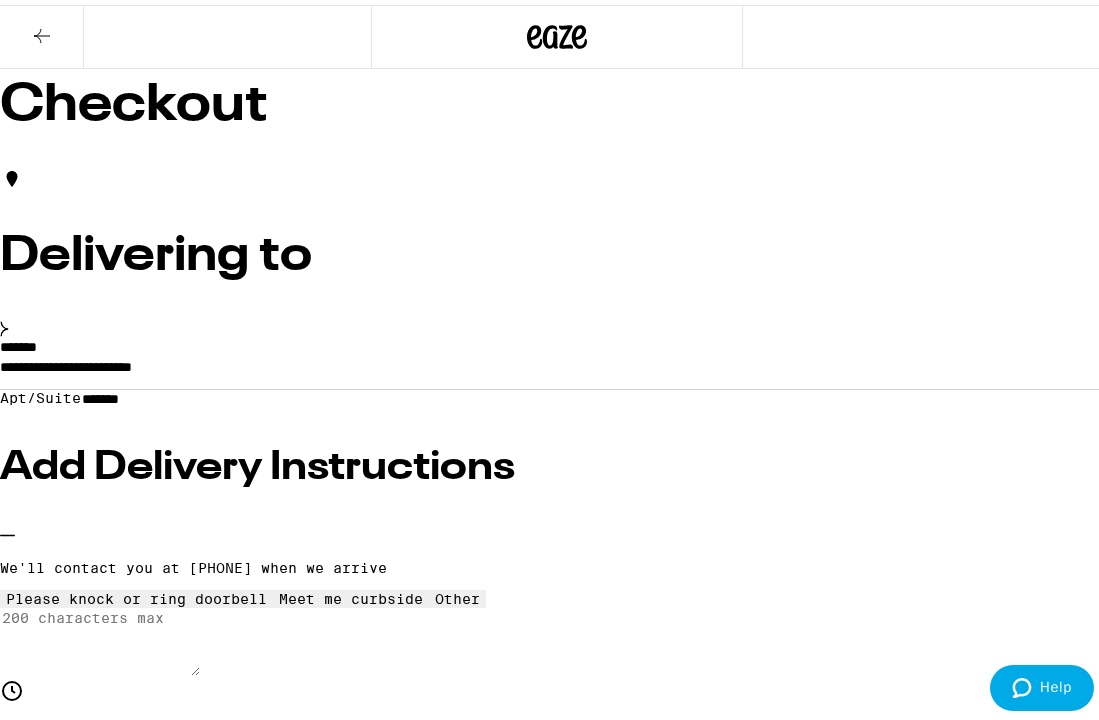 scroll, scrollTop: 200, scrollLeft: 0, axis: vertical 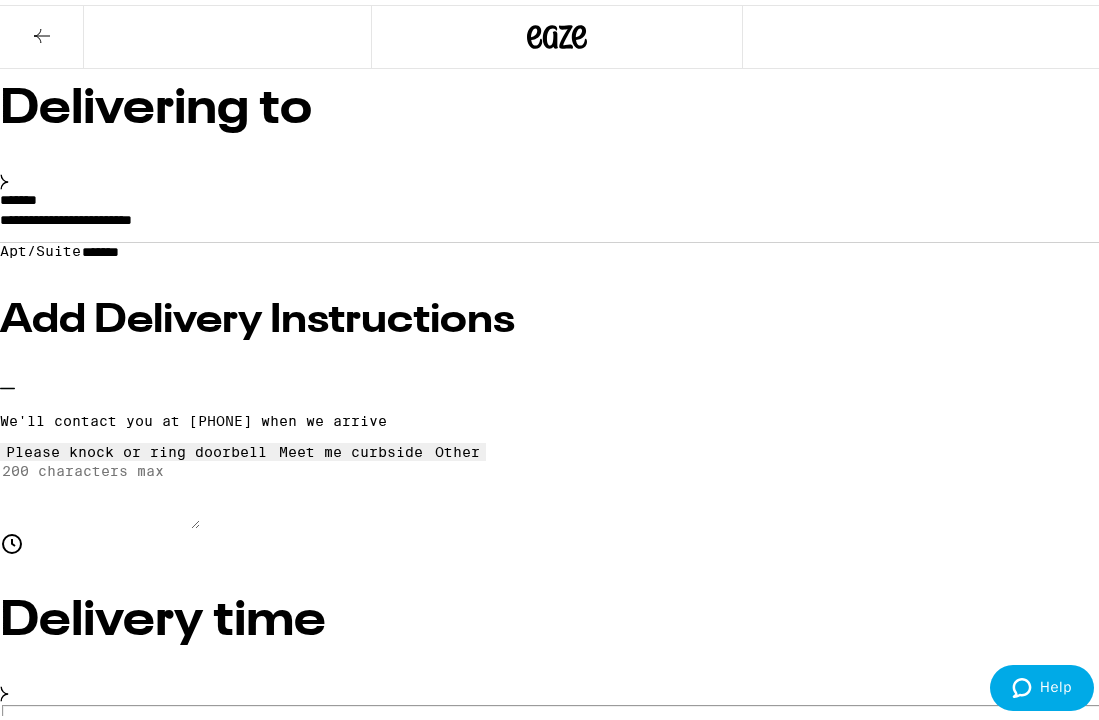 click on "**********" at bounding box center [557, 2885] 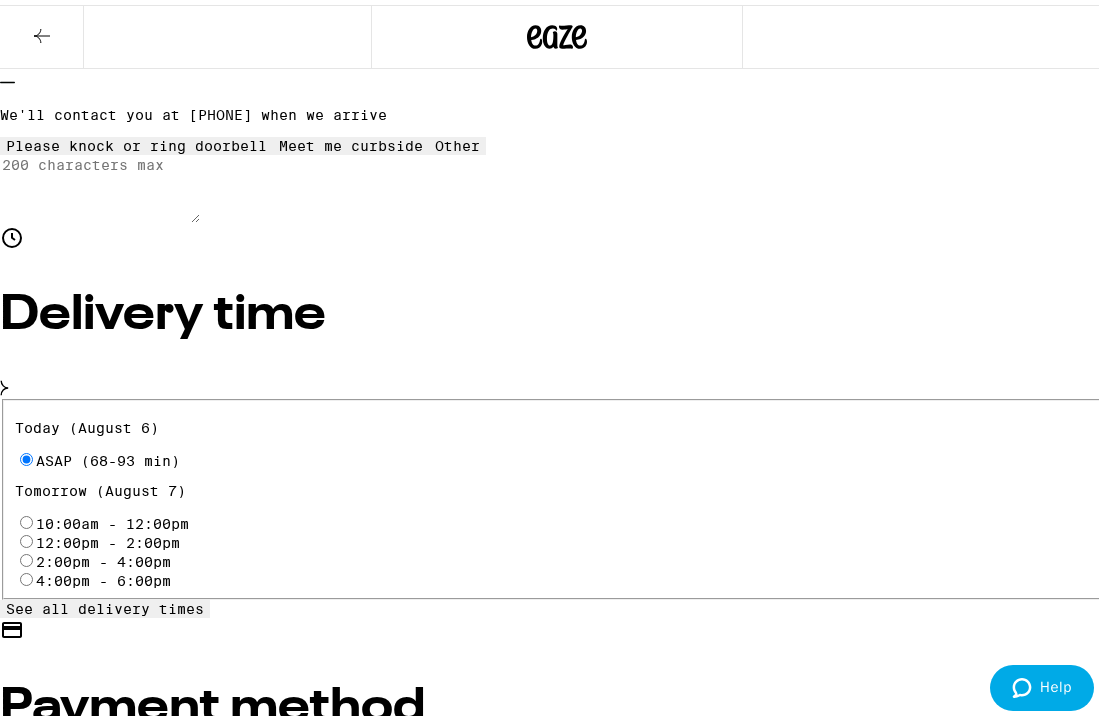 scroll, scrollTop: 500, scrollLeft: 0, axis: vertical 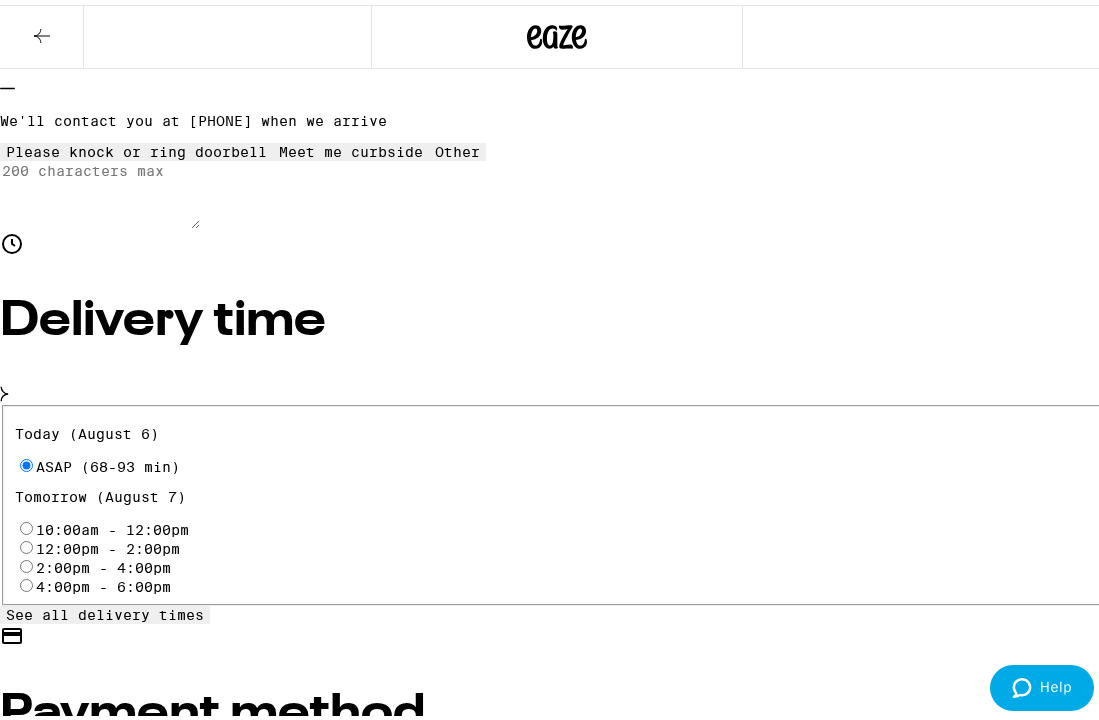 click on "Subtotal $90.00 Delivery $5.00 Free delivery for $75+ orders! Taxes & Fees More Info $34.00 Credit -$20.00 Driver Tip $14.00 Tips 100% of the tip goes to your driver None $ 9 $ 14 $ 18 Other Fulfilled by  Hometown Heart (East Bay) (Lic#  C9-0000215-LIC ) Order total $118.00 Your card will be charged $121, and you’ll receive $3 in change Place Order" at bounding box center [557, 5274] 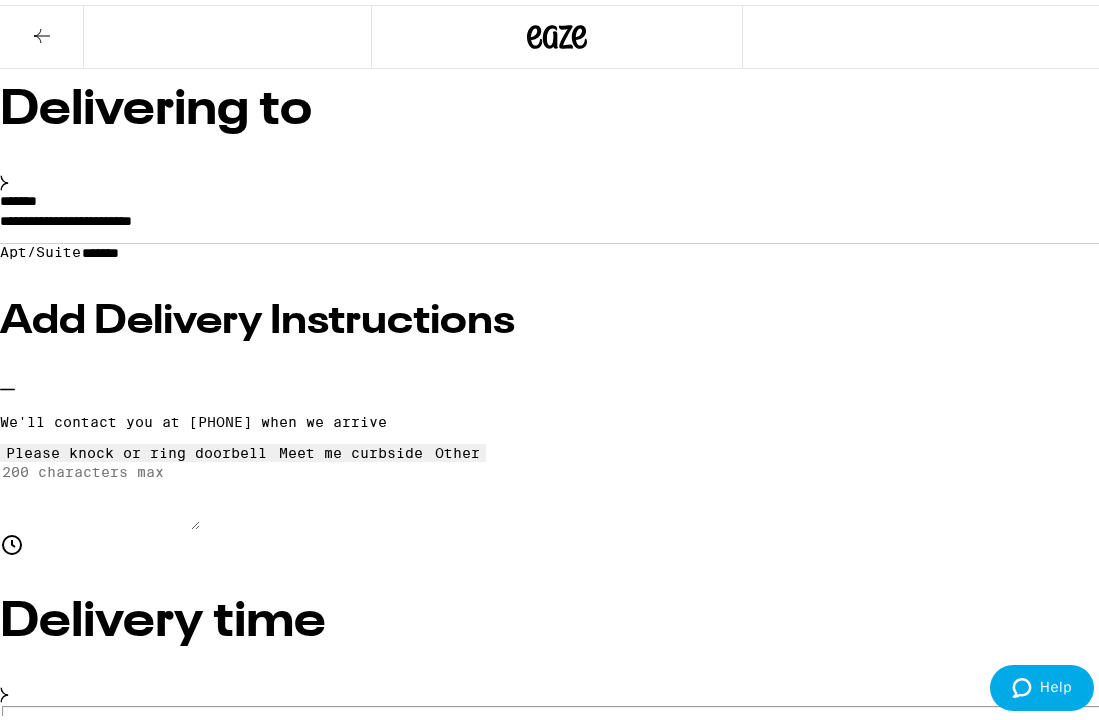 scroll, scrollTop: 200, scrollLeft: 0, axis: vertical 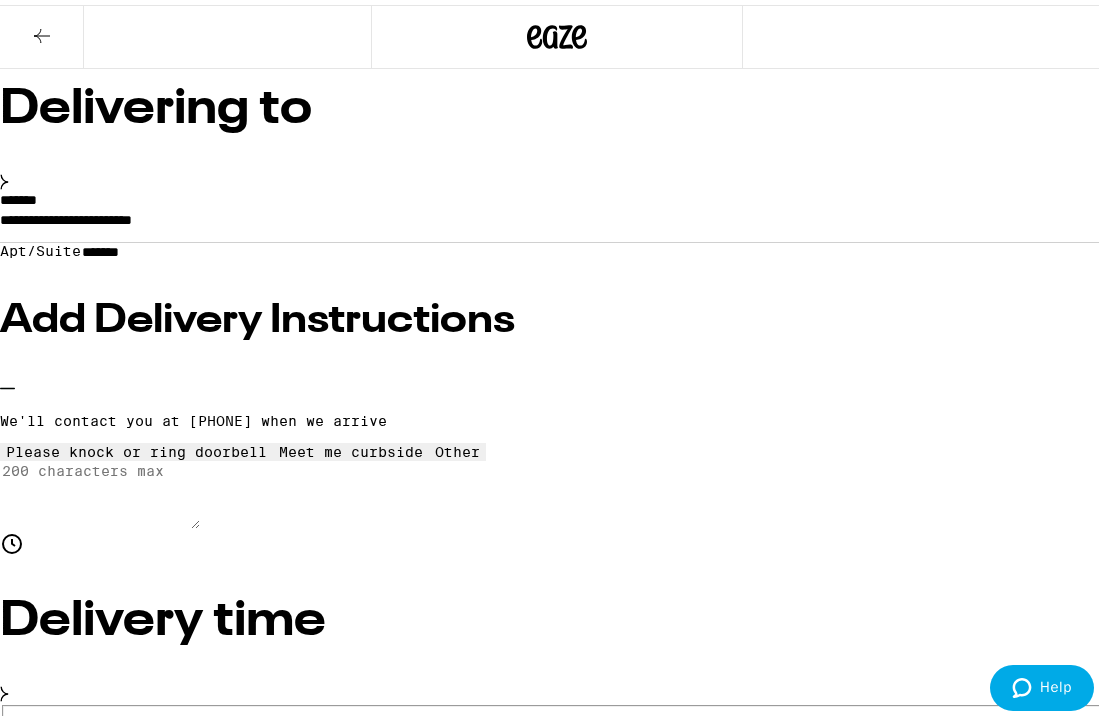 click on "Place Order" at bounding box center (55, 5834) 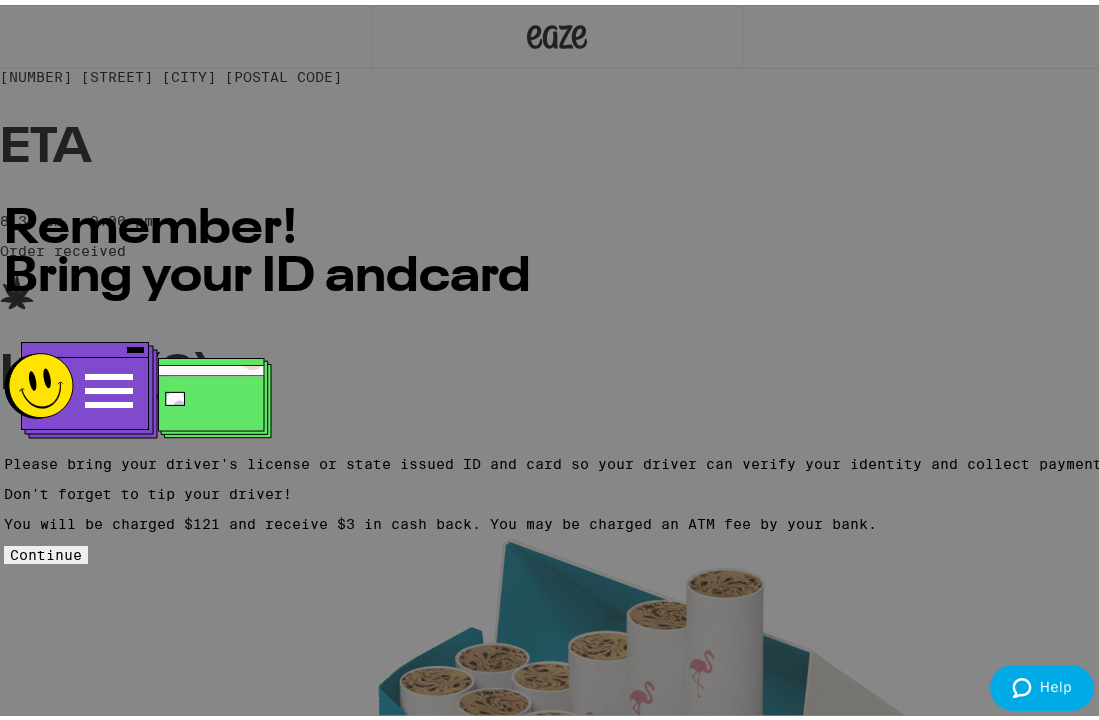 click on "Continue" at bounding box center [46, 550] 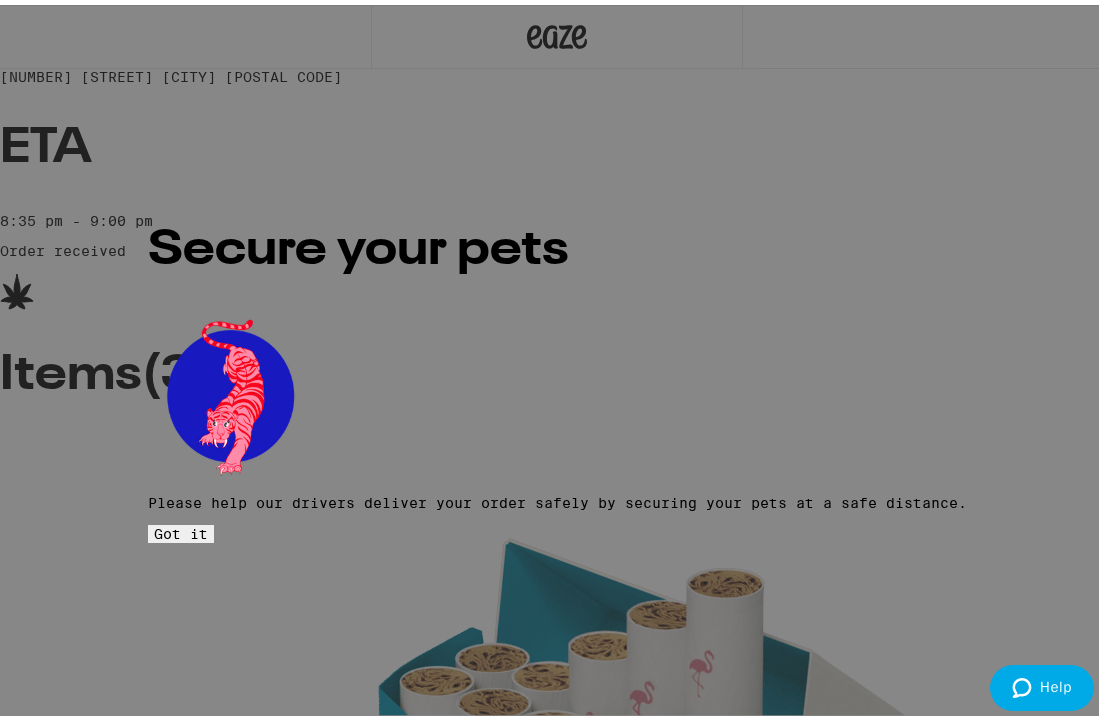 click on "Got it" at bounding box center [181, 529] 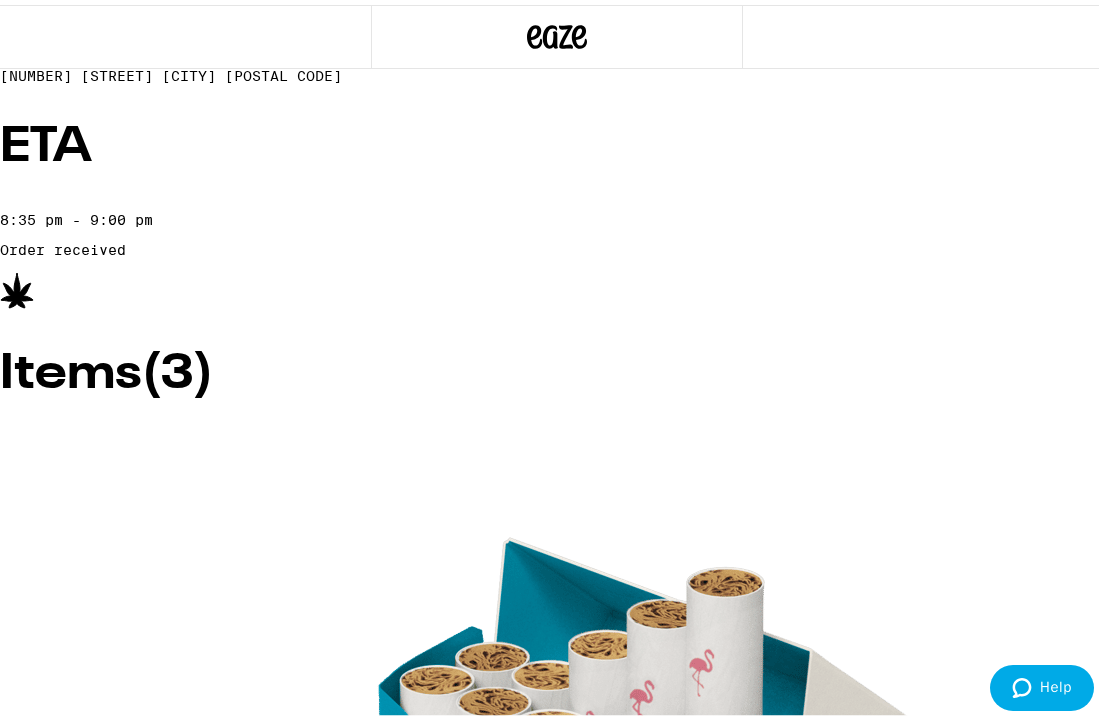 scroll, scrollTop: 0, scrollLeft: 0, axis: both 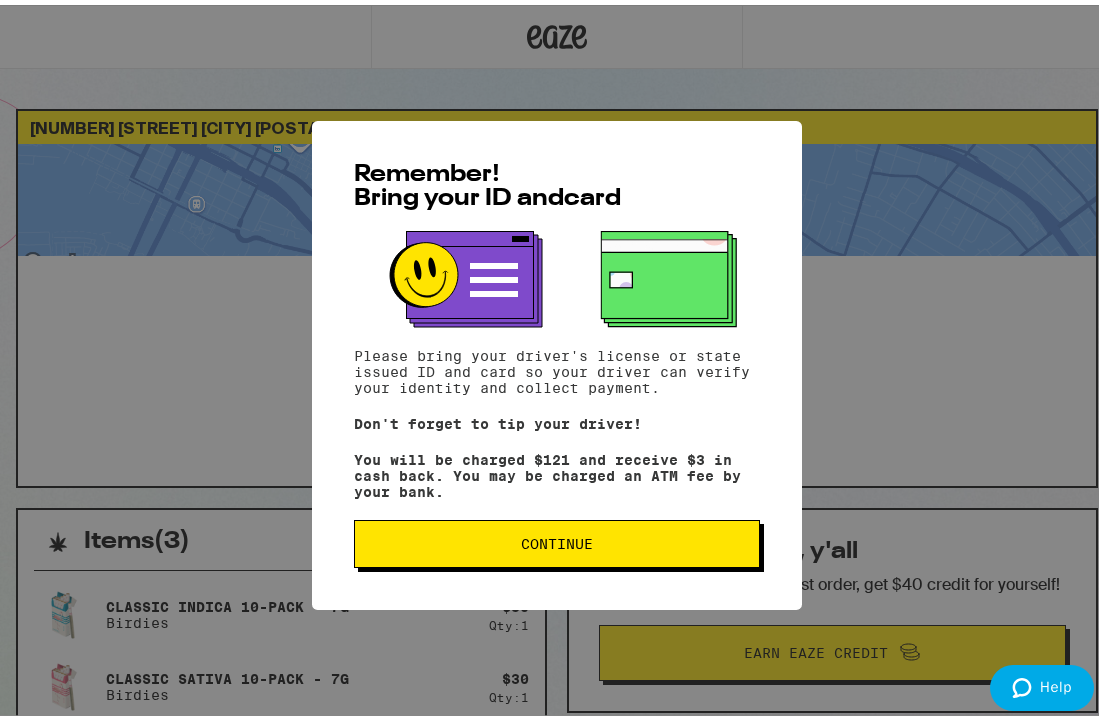drag, startPoint x: 514, startPoint y: 547, endPoint x: 526, endPoint y: 529, distance: 21.633308 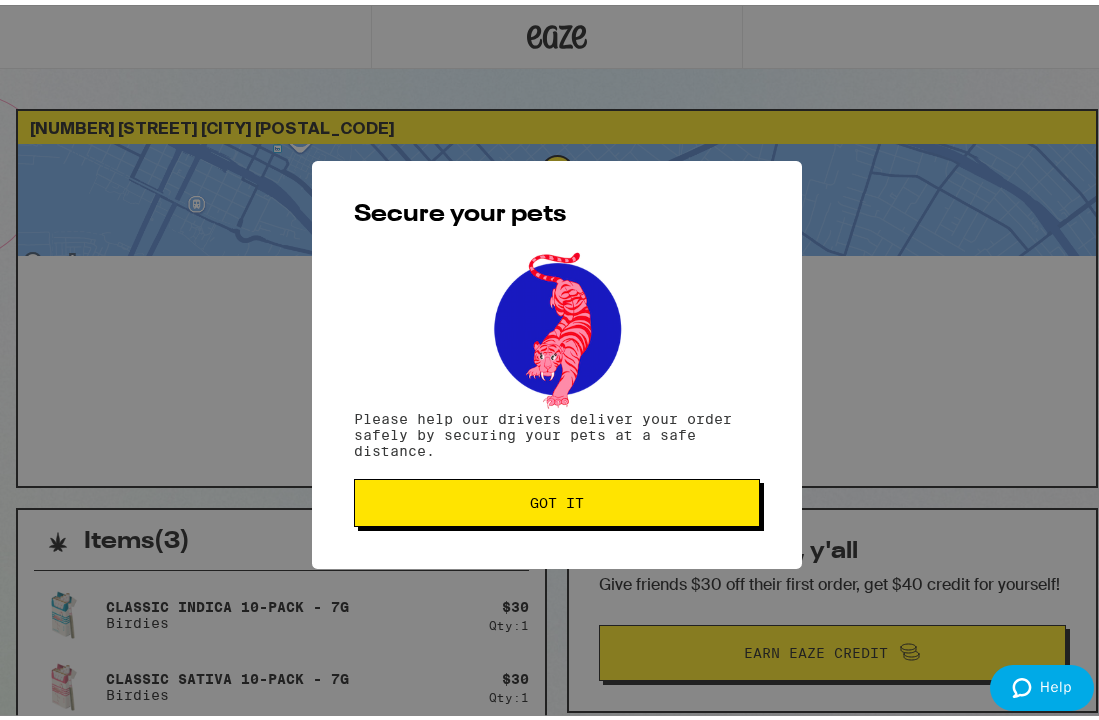 click on "Secure your pets Please help our drivers deliver your order safely by securing your pets at a safe distance. Got it" at bounding box center [557, 360] 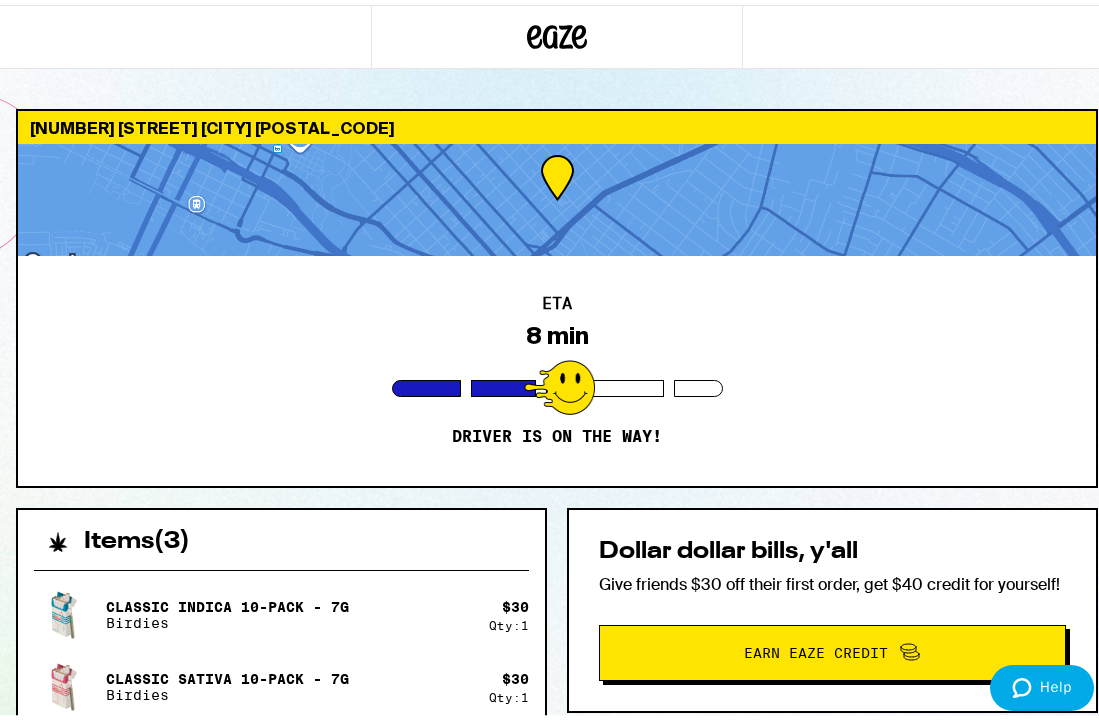 scroll, scrollTop: 0, scrollLeft: 0, axis: both 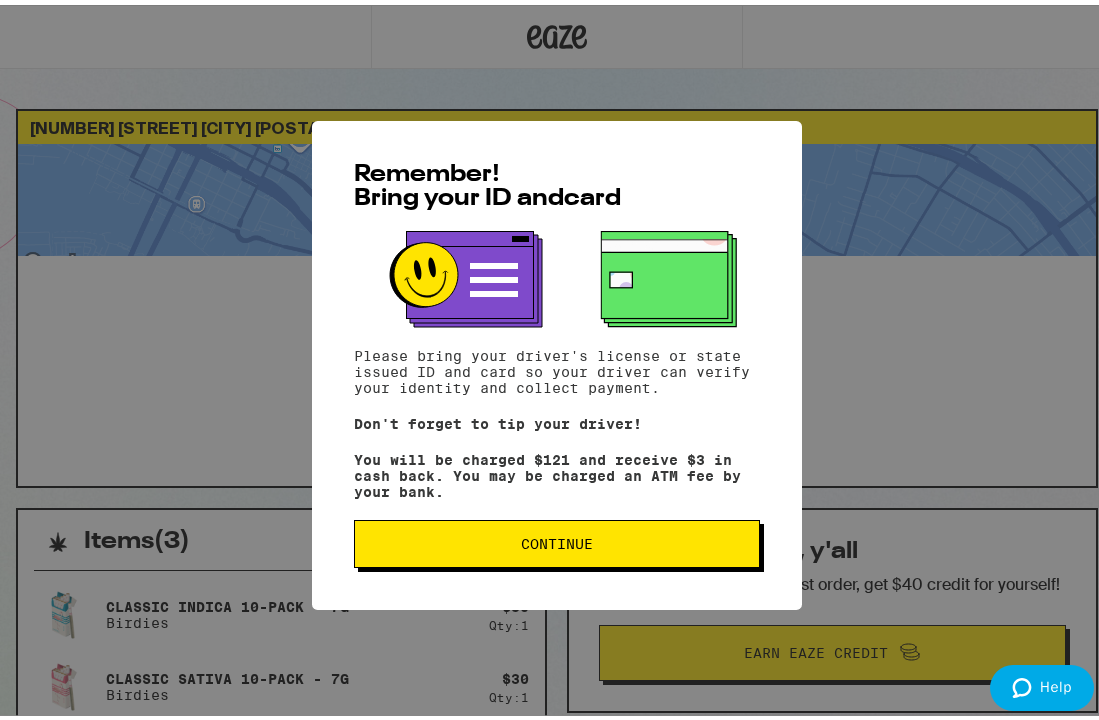 click on "Continue" at bounding box center (557, 539) 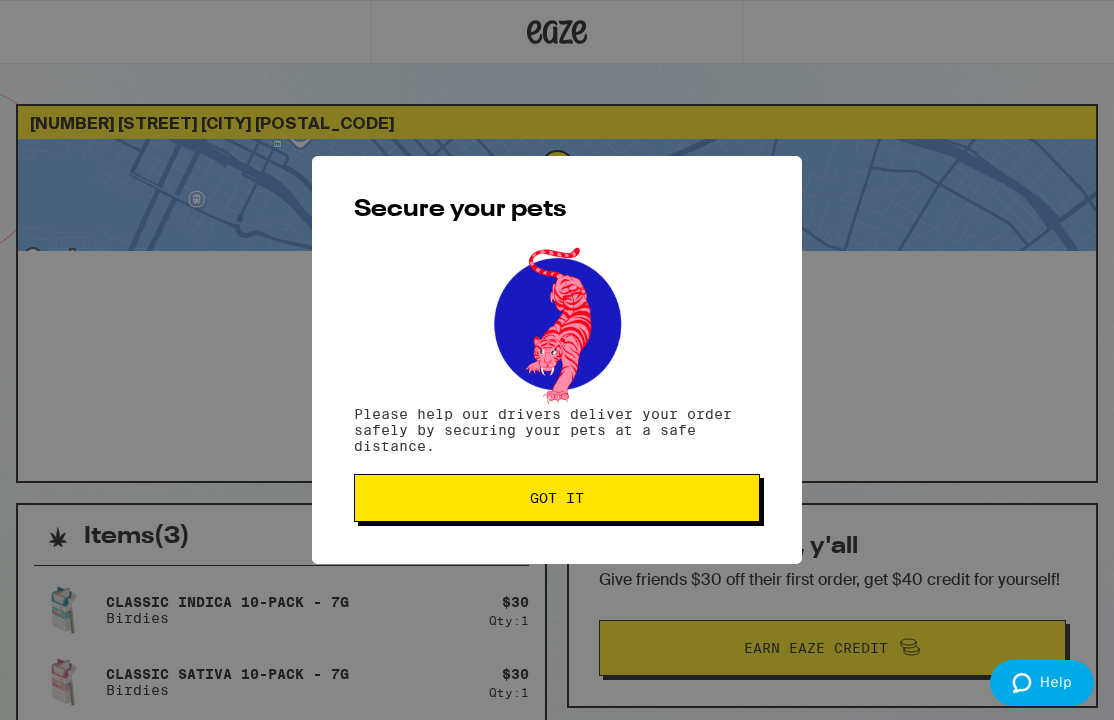 click on "Got it" at bounding box center (557, 498) 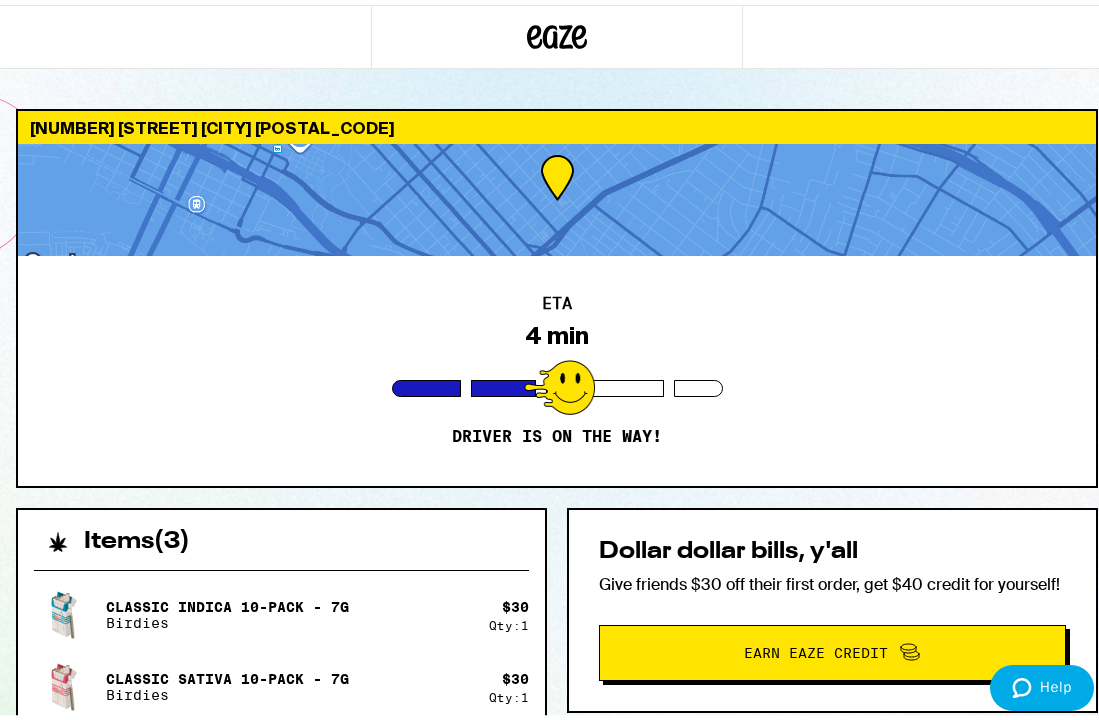 scroll, scrollTop: 0, scrollLeft: 0, axis: both 